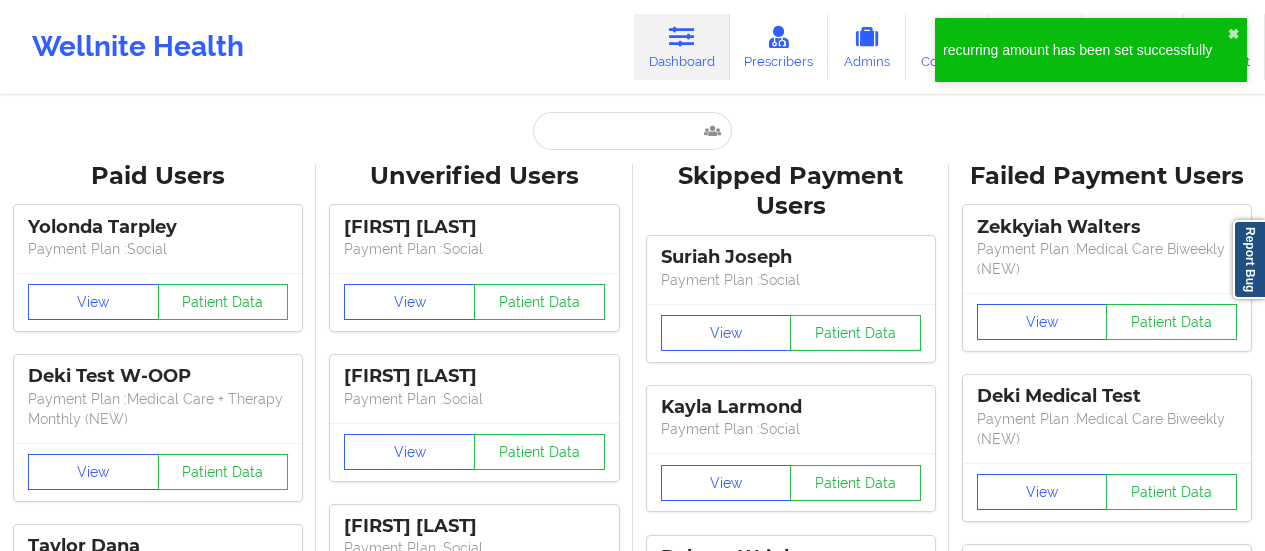 scroll, scrollTop: 0, scrollLeft: 0, axis: both 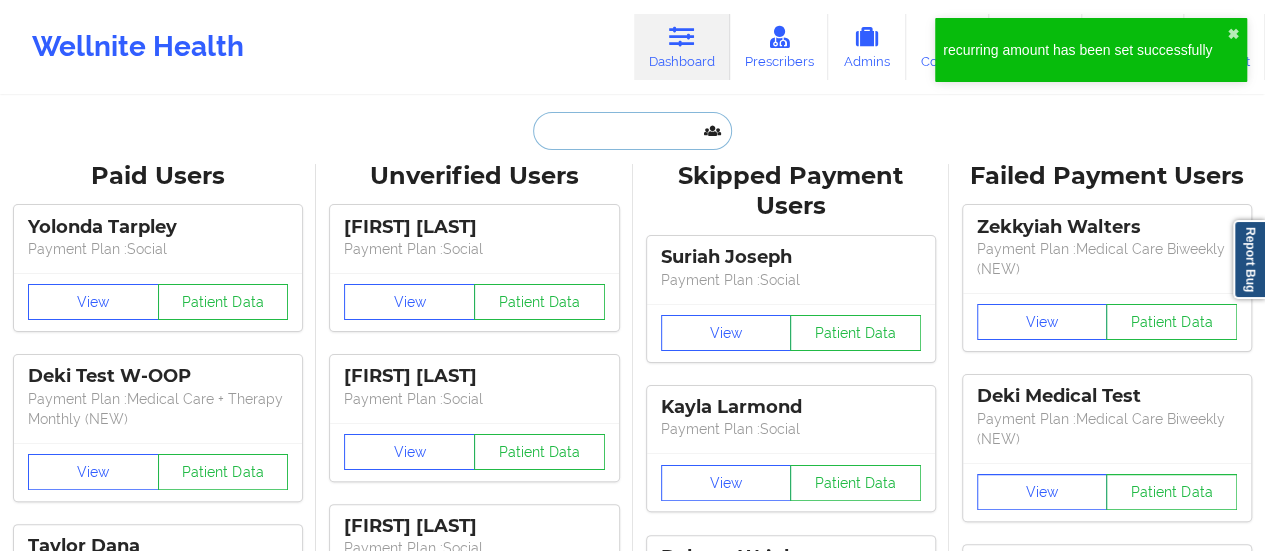 click at bounding box center (632, 131) 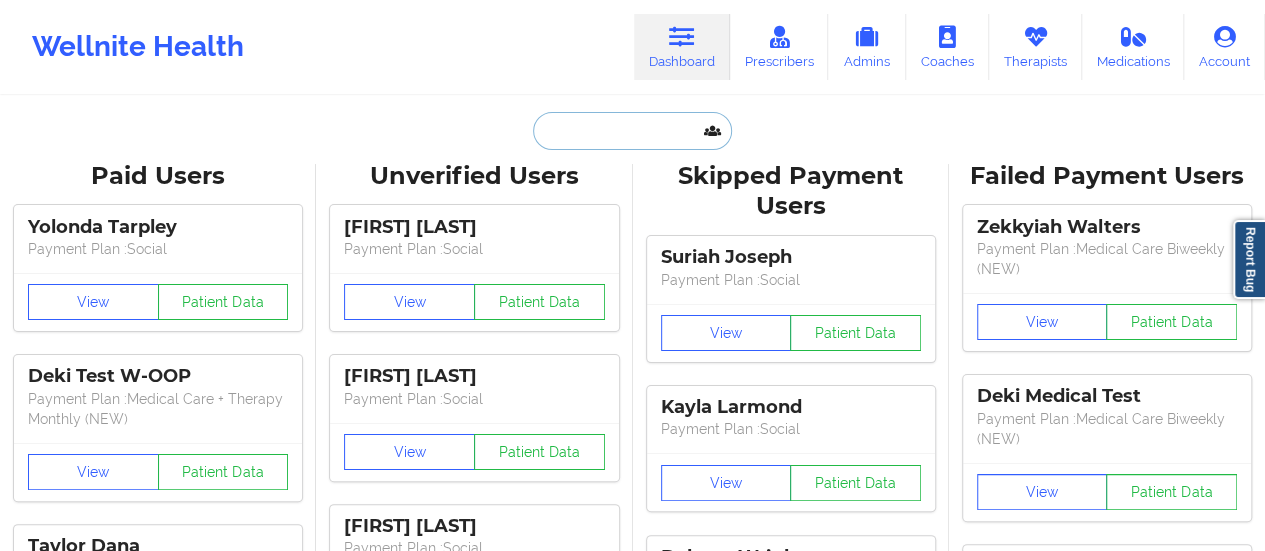 paste on "[EMAIL]" 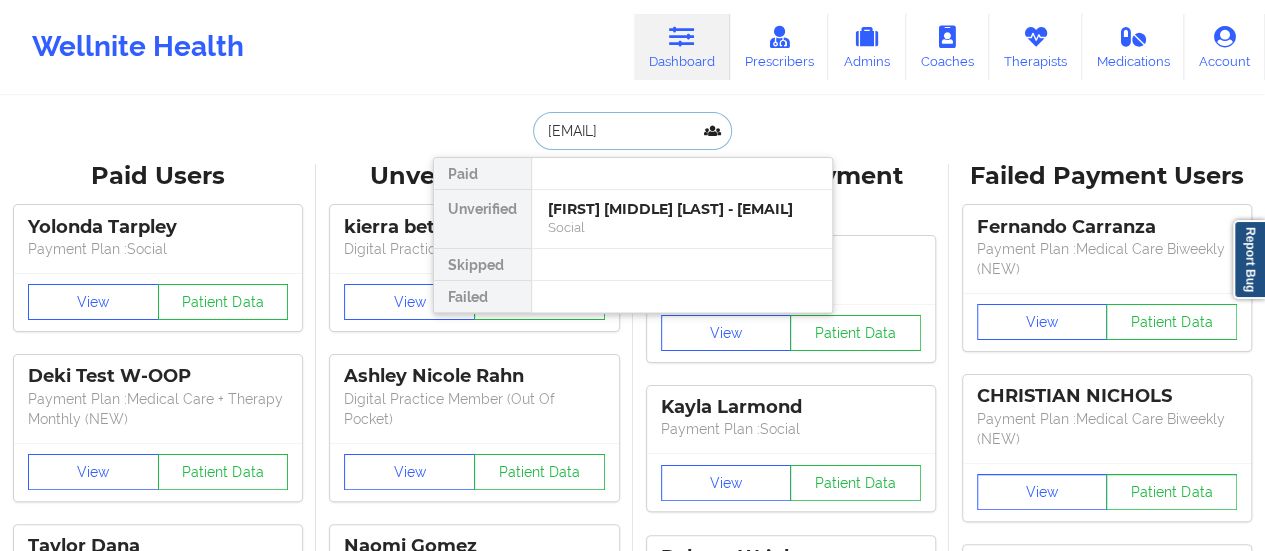 click on "[FIRST] [MIDDLE] [LAST] - [EMAIL]" at bounding box center (682, 209) 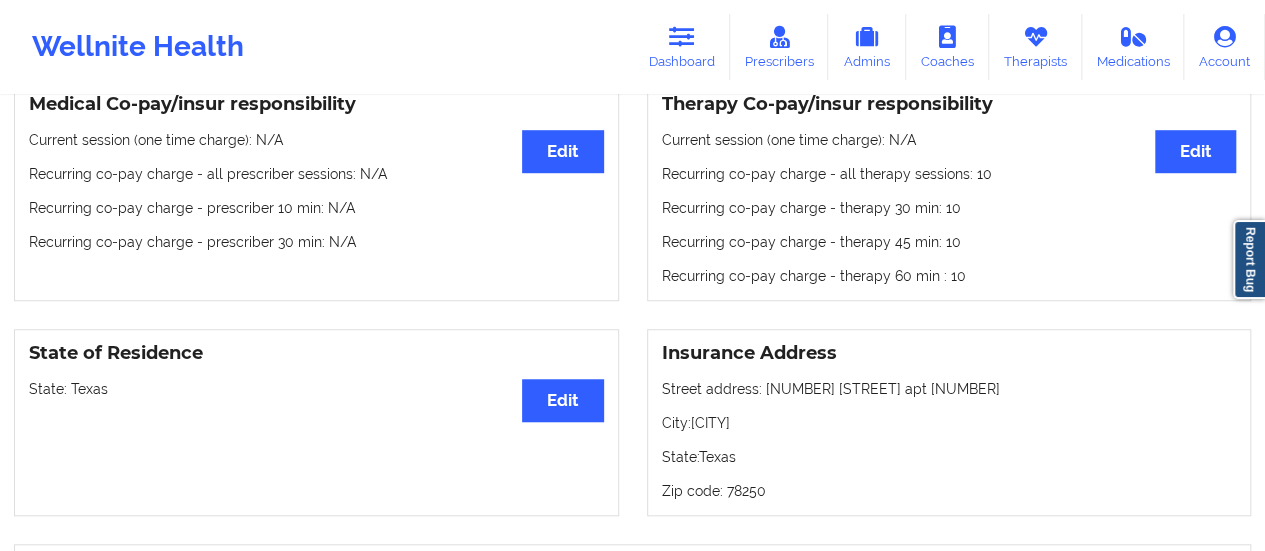 scroll, scrollTop: 0, scrollLeft: 0, axis: both 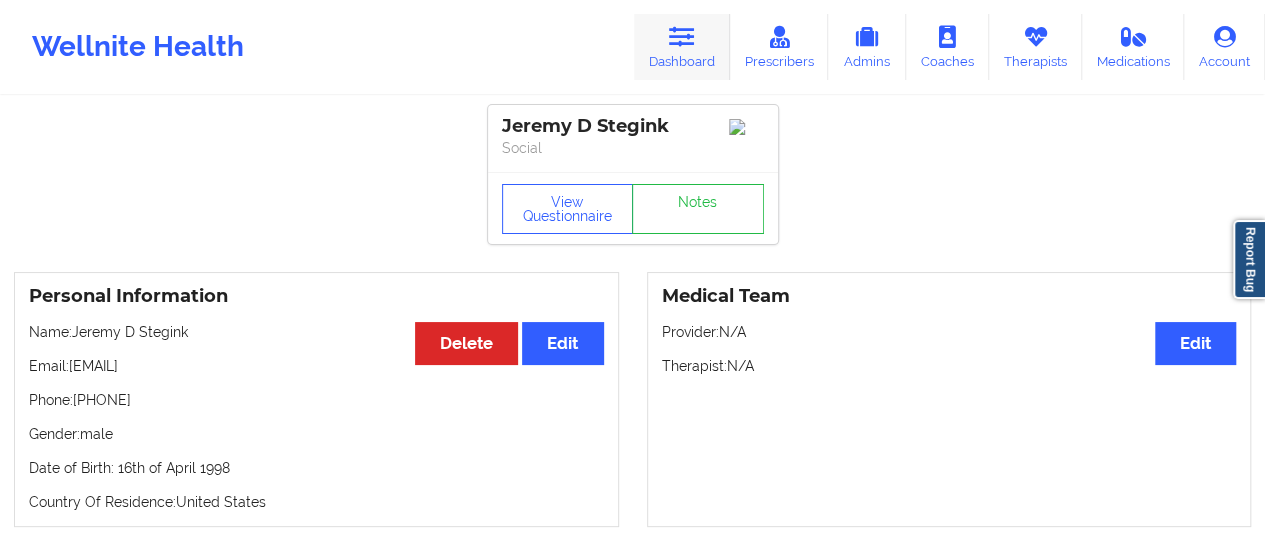 click on "Dashboard" at bounding box center (682, 47) 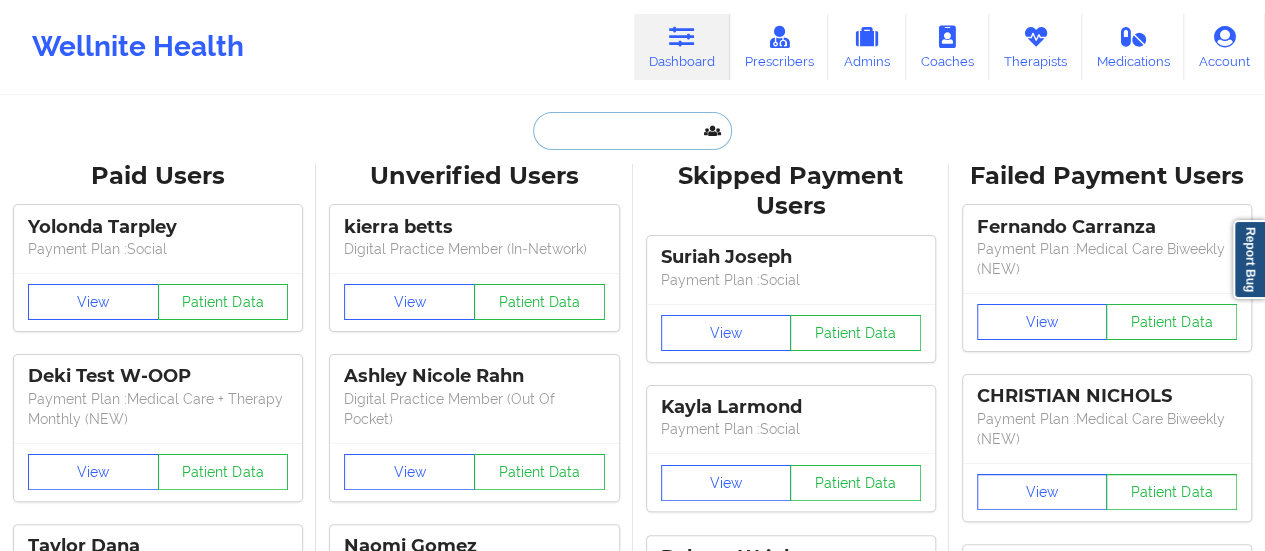 click at bounding box center (632, 131) 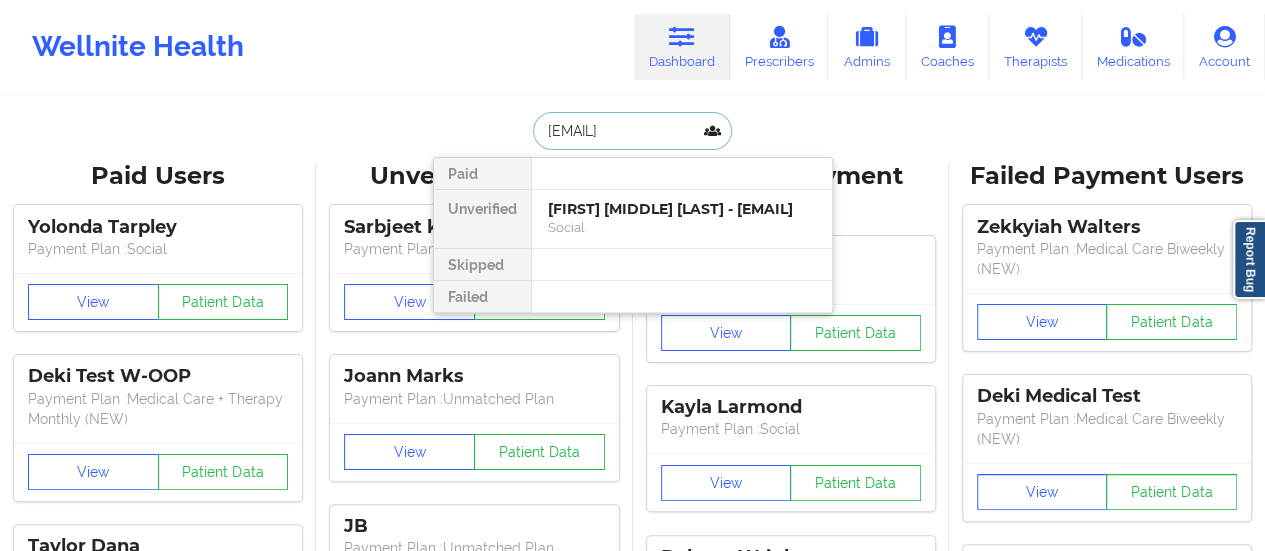click on "[EMAIL]" at bounding box center [632, 131] 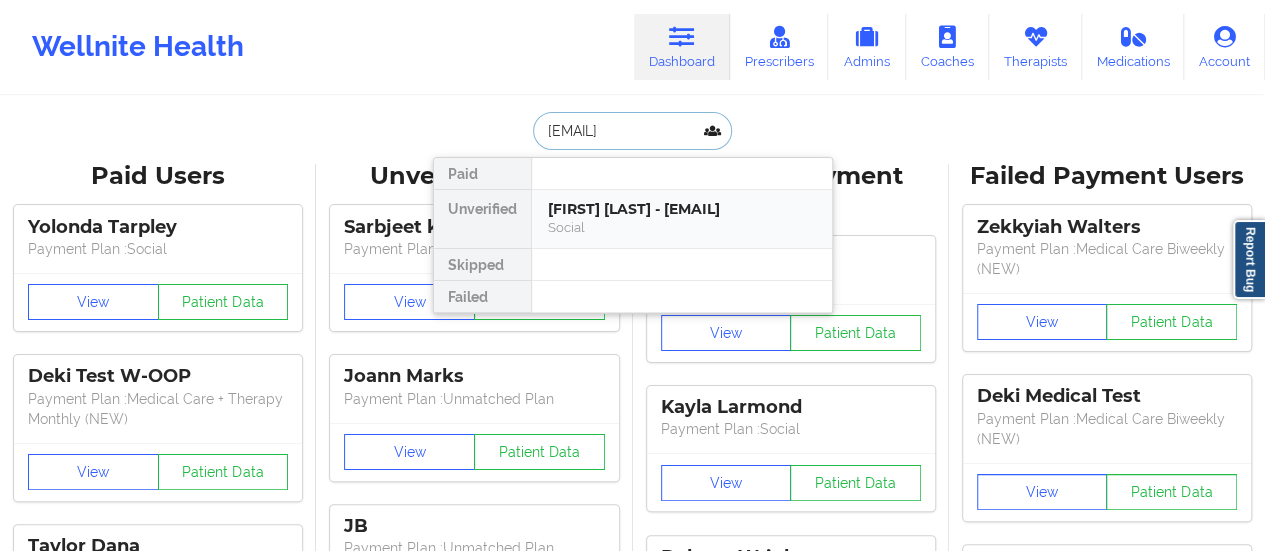 click on "Social" at bounding box center [682, 227] 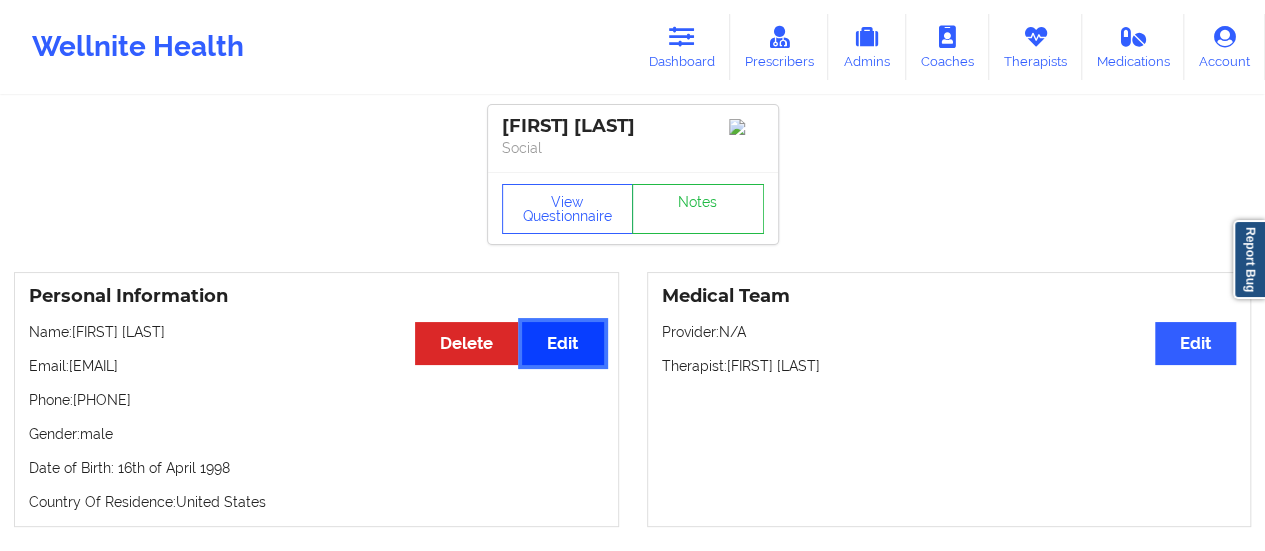 click on "Edit" at bounding box center [562, 343] 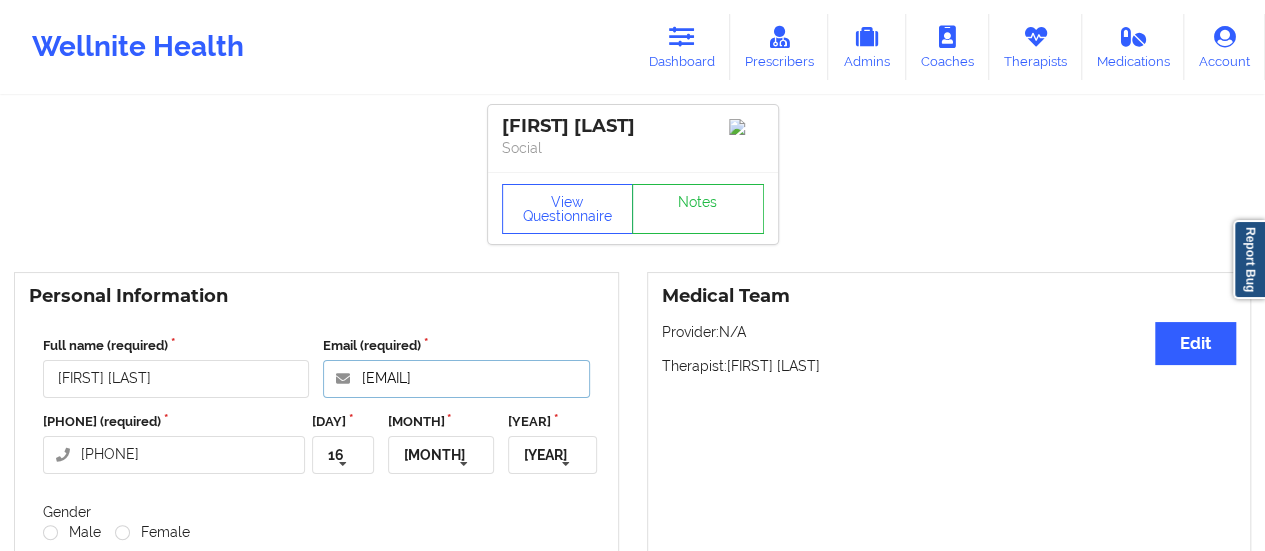 click on "[EMAIL]" at bounding box center [456, 379] 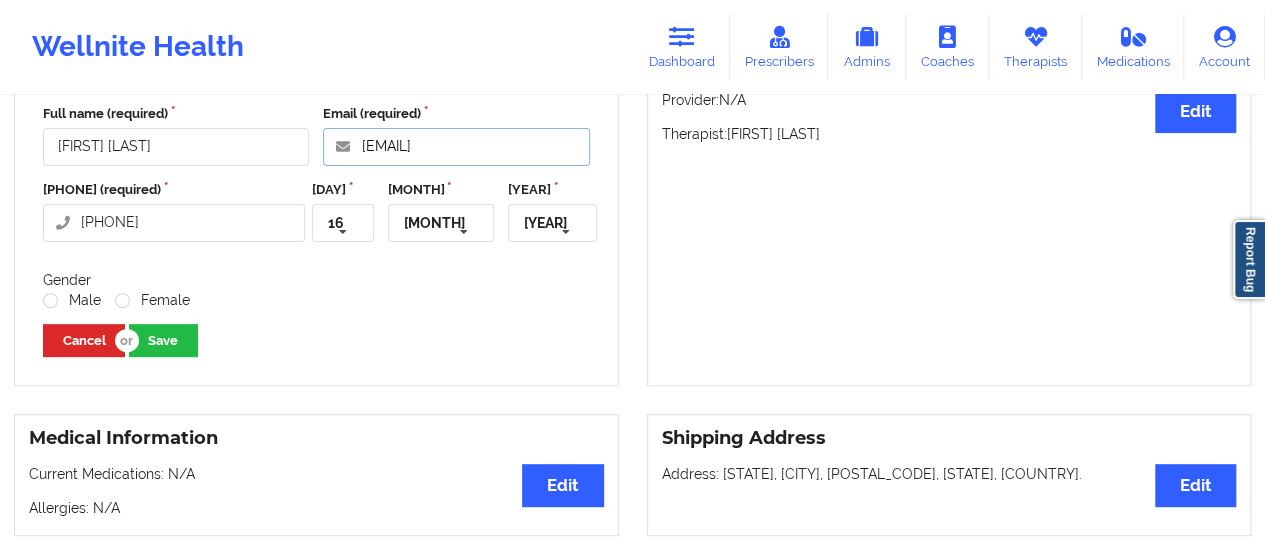scroll, scrollTop: 256, scrollLeft: 0, axis: vertical 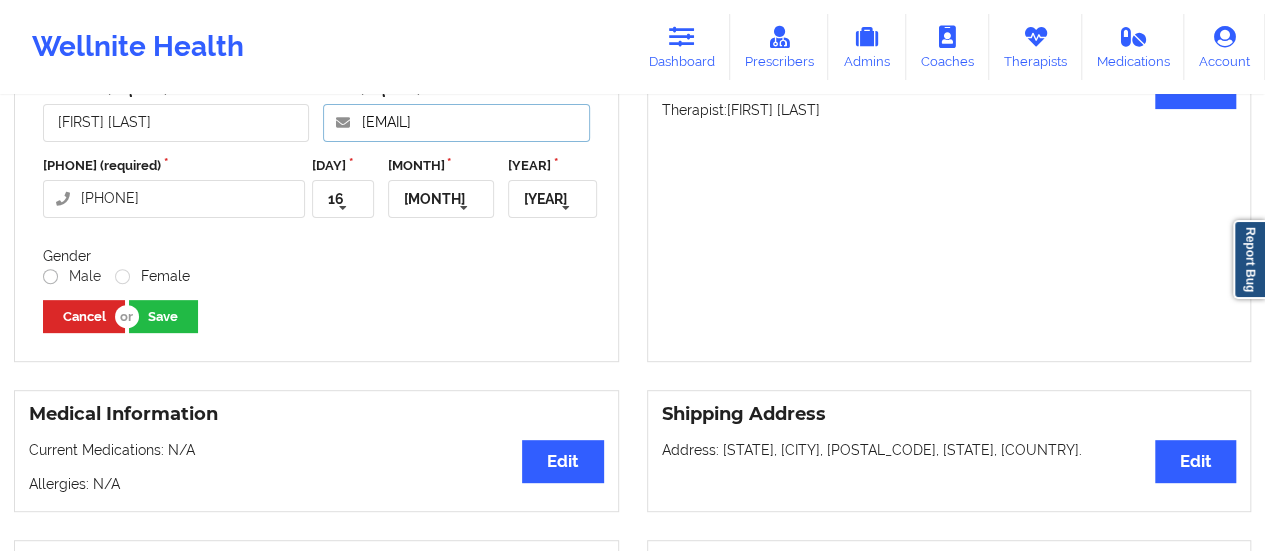 type on "[EMAIL]" 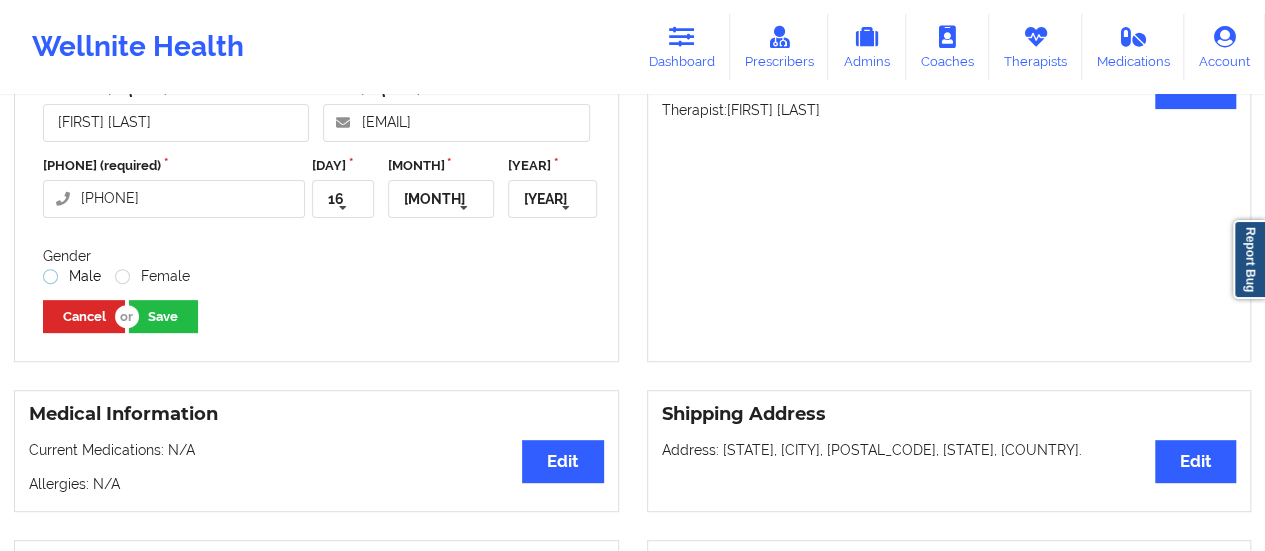 click on "Male" at bounding box center (72, 276) 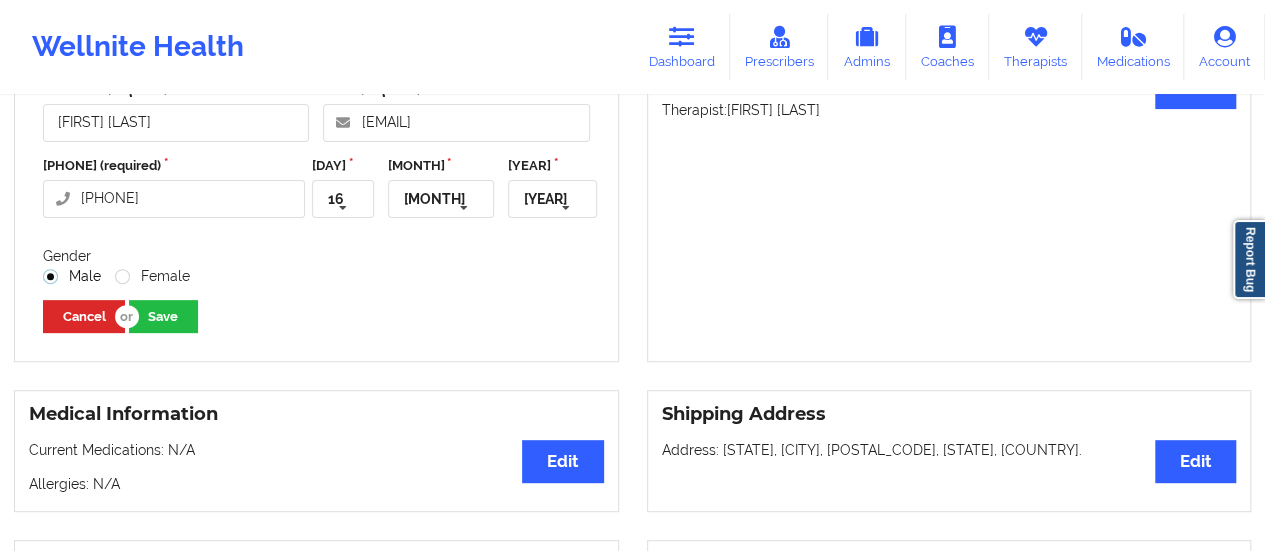 radio on "true" 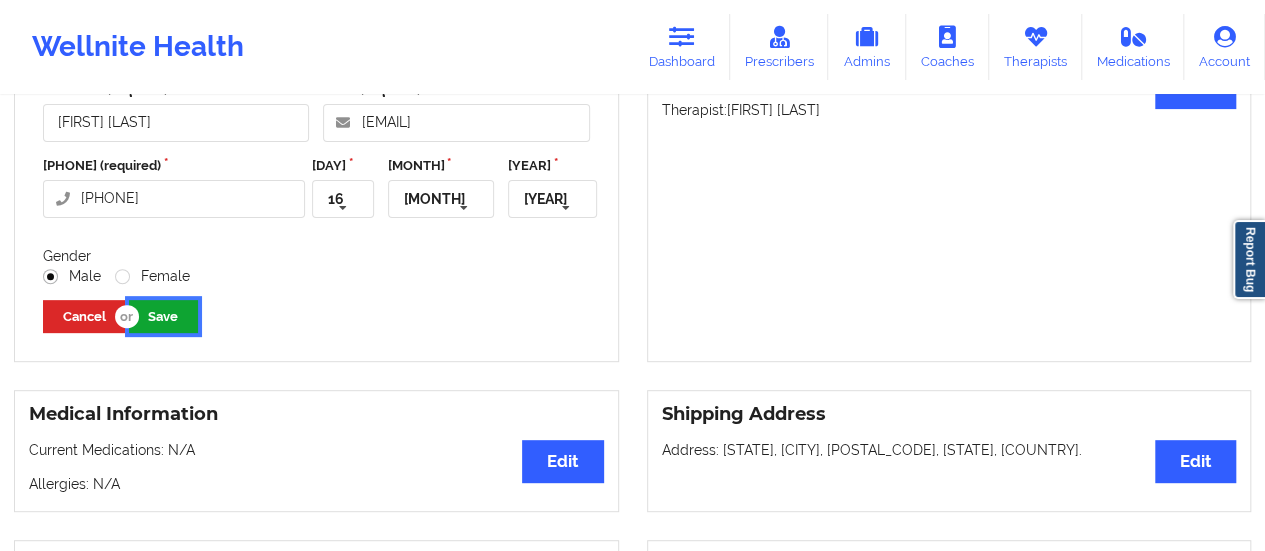 click on "Save" at bounding box center (163, 316) 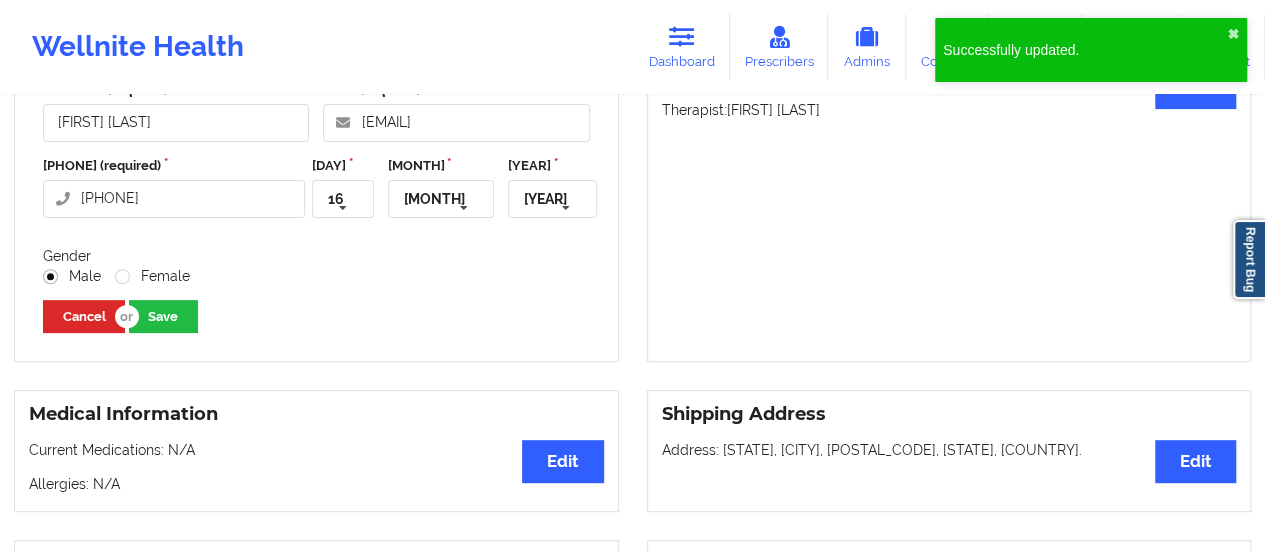 scroll, scrollTop: 0, scrollLeft: 0, axis: both 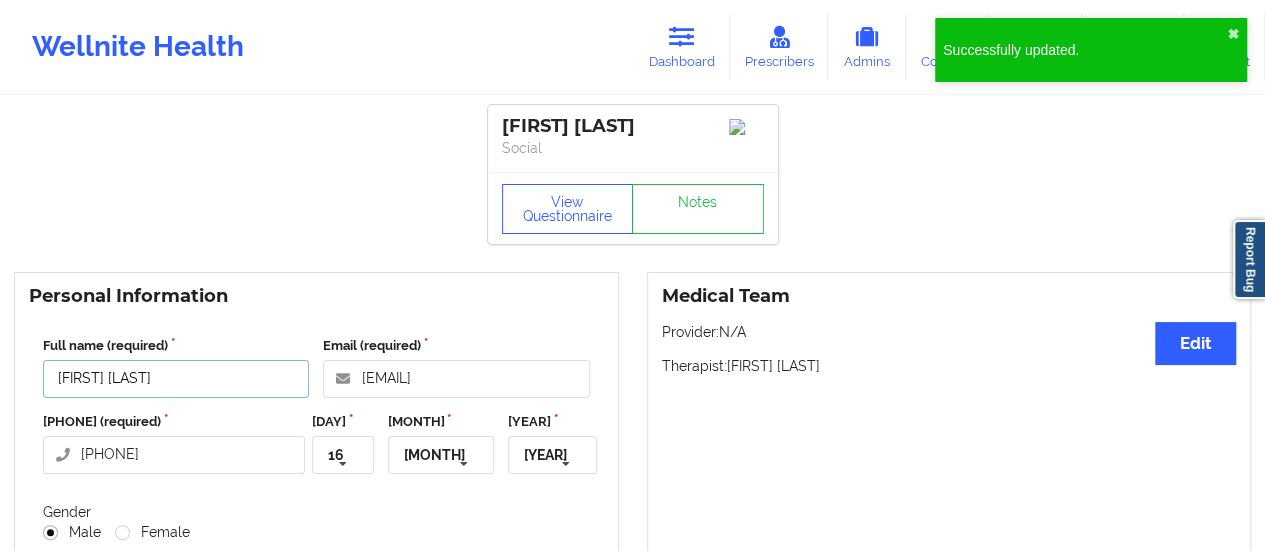 click on "[FIRST] [LAST]" at bounding box center [176, 379] 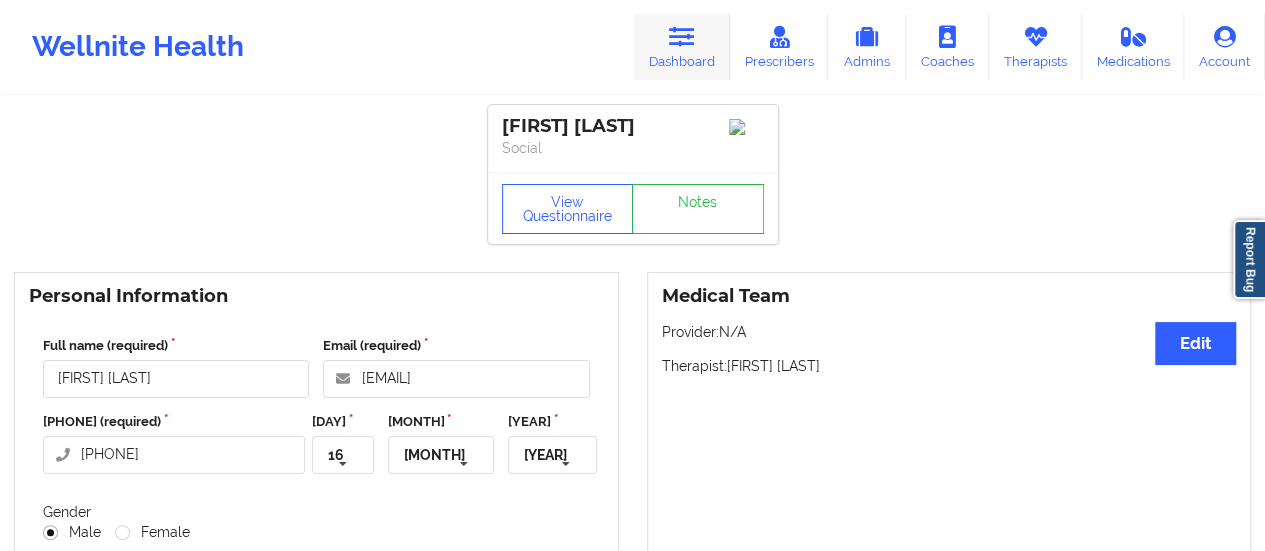 click on "Dashboard" at bounding box center [682, 47] 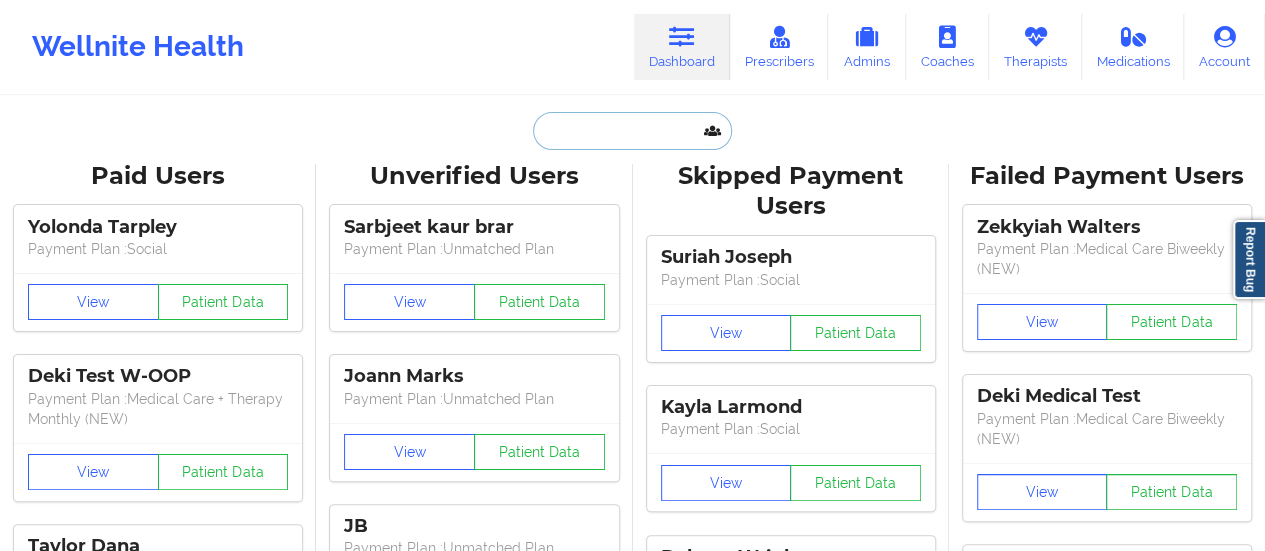 click at bounding box center (632, 131) 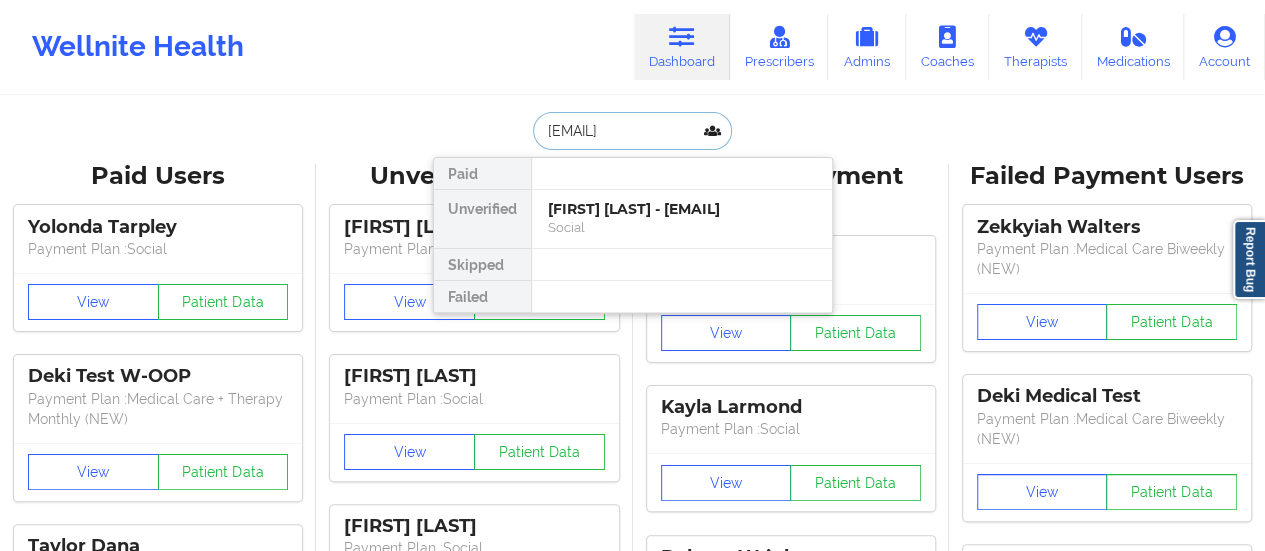 click on "[EMAIL]" at bounding box center (632, 131) 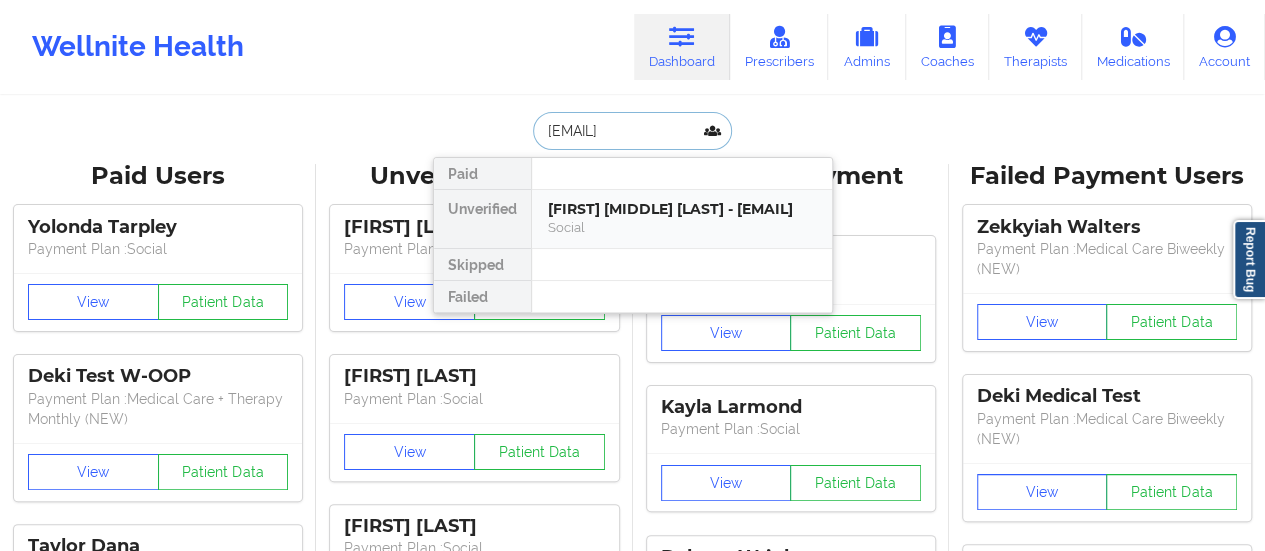 click on "[FIRST] [MIDDLE] [LAST] - [EMAIL]" at bounding box center [682, 209] 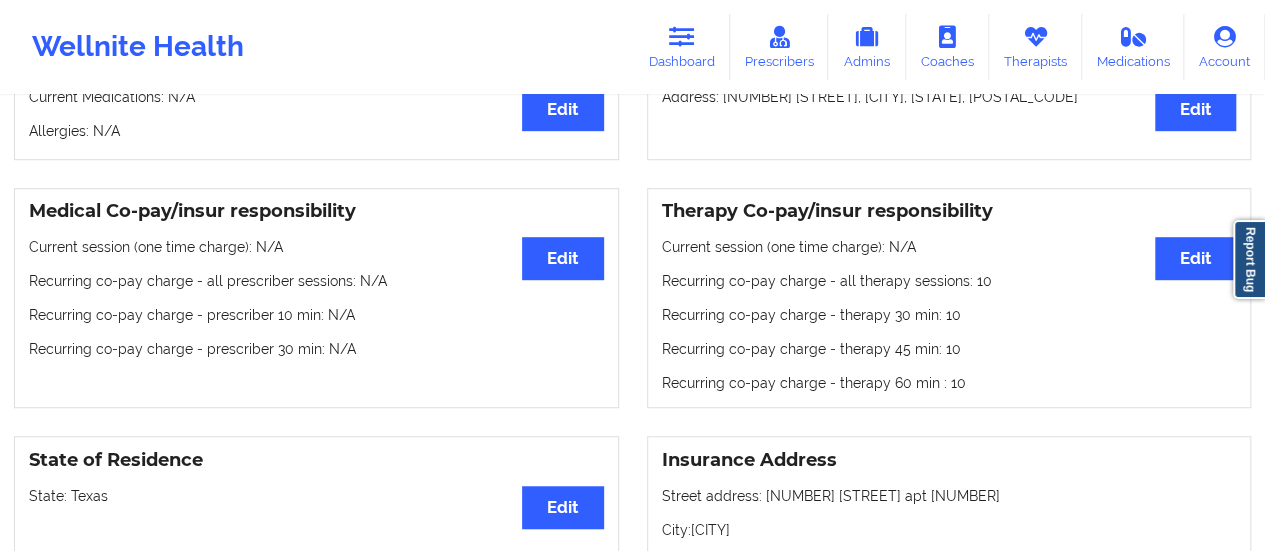 scroll, scrollTop: 0, scrollLeft: 0, axis: both 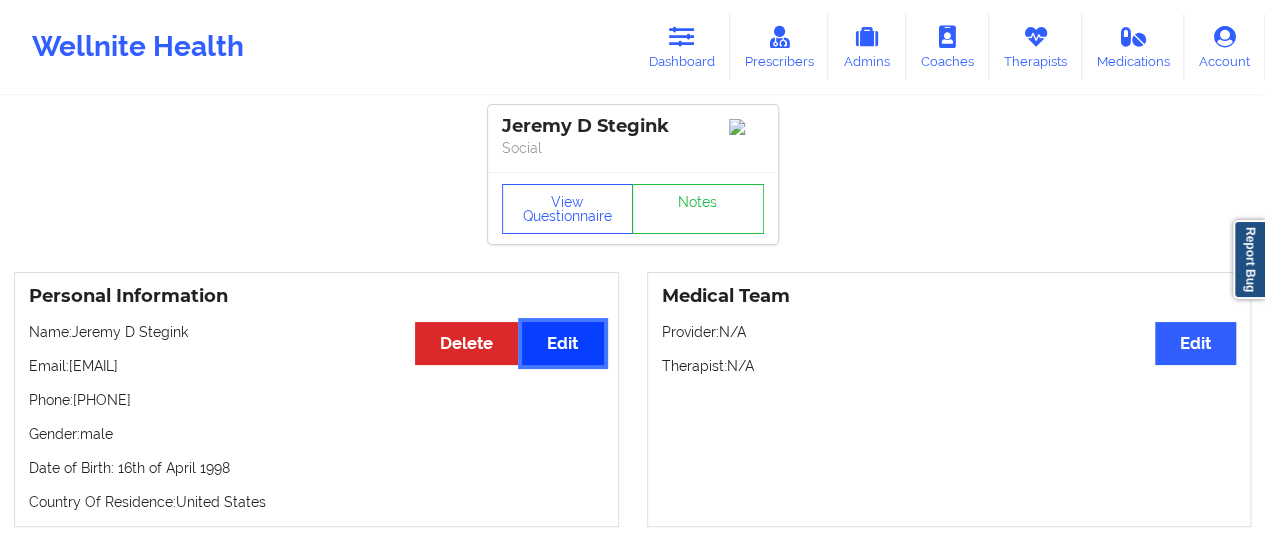 click on "Edit" at bounding box center (562, 343) 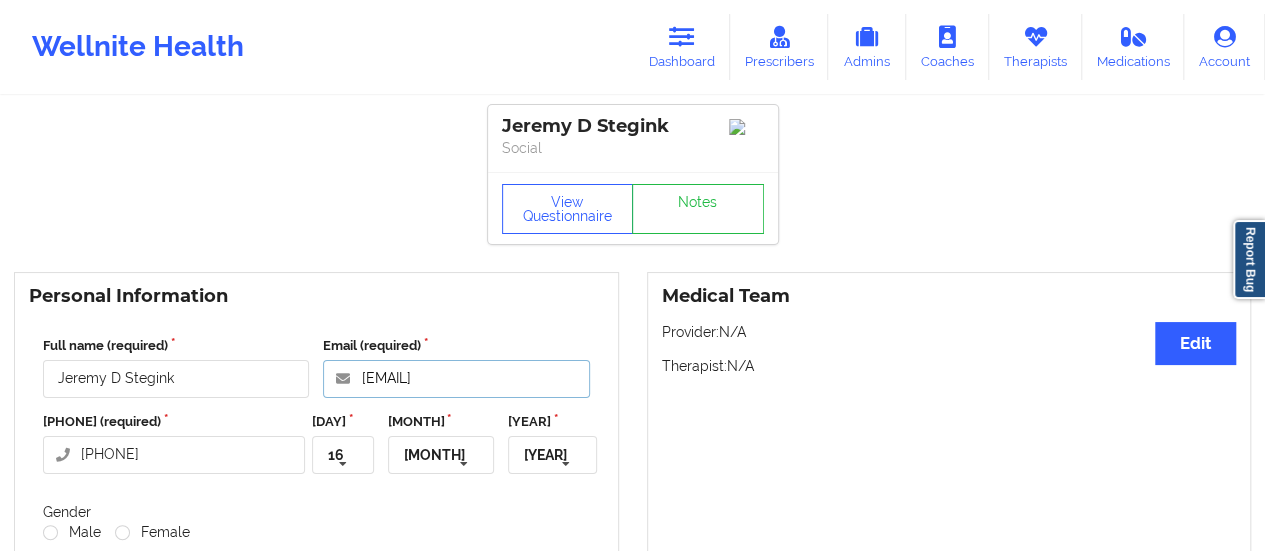 click on "[EMAIL]" at bounding box center (456, 379) 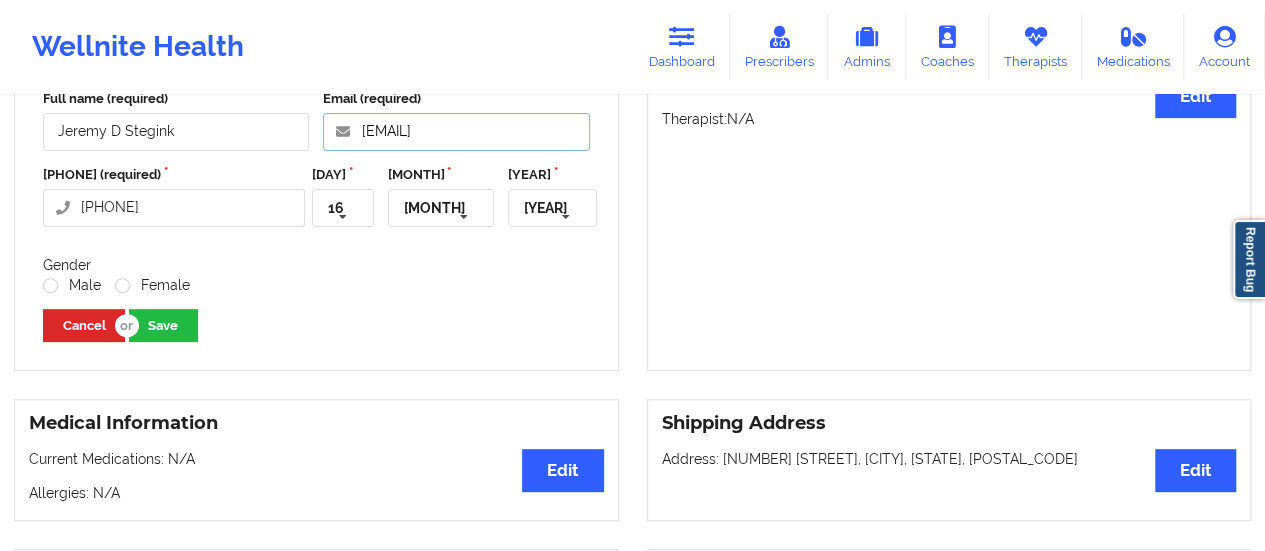 scroll, scrollTop: 248, scrollLeft: 0, axis: vertical 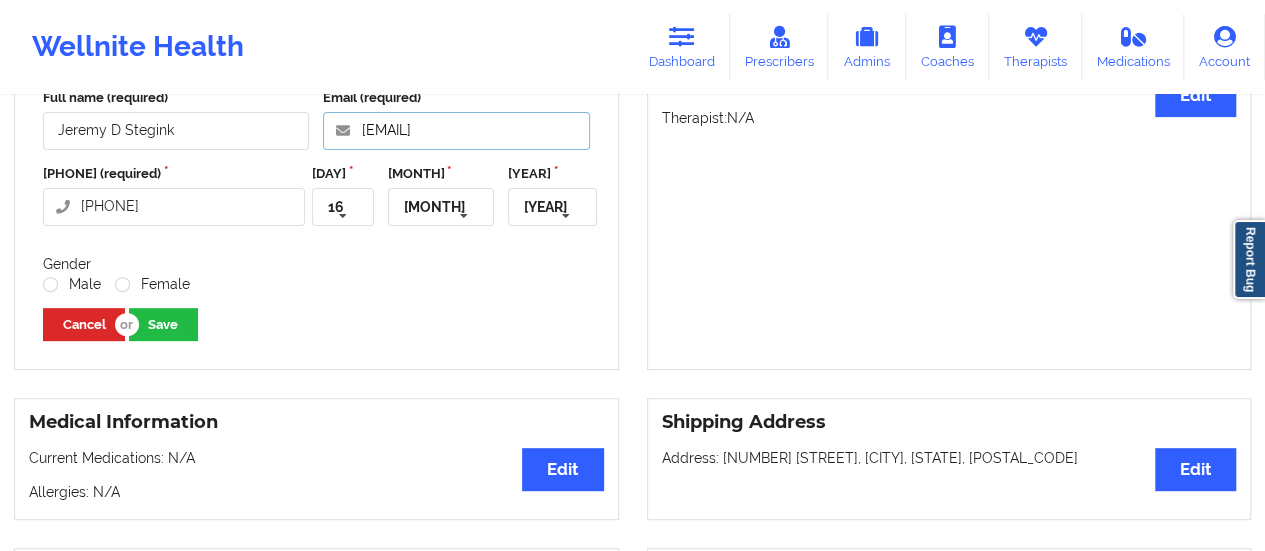 type on "[EMAIL]" 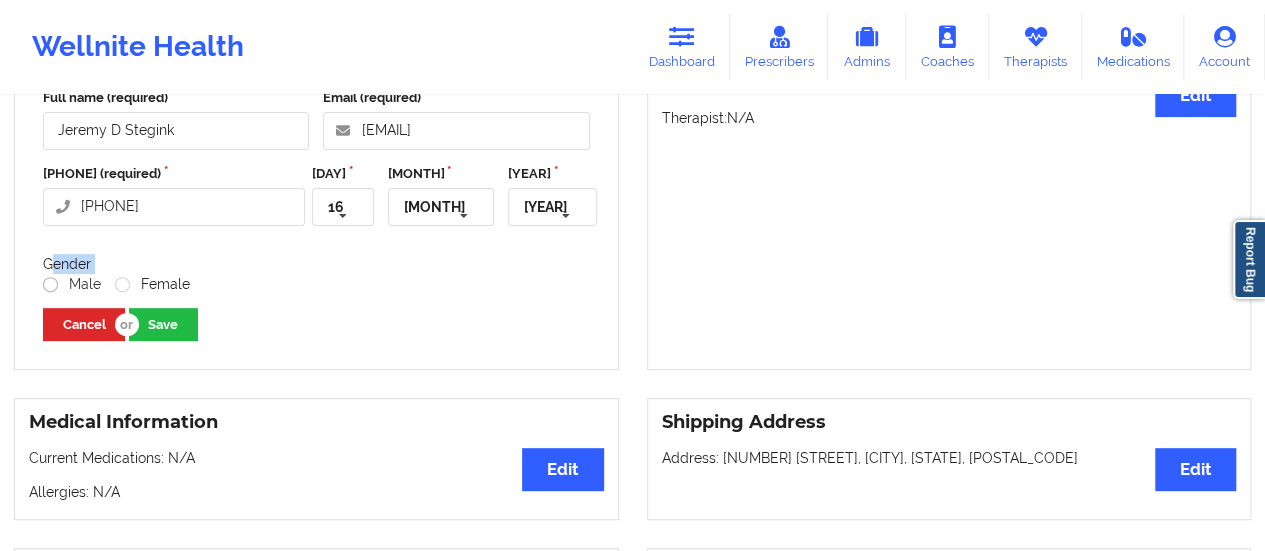 drag, startPoint x: 48, startPoint y: 278, endPoint x: 48, endPoint y: 291, distance: 13 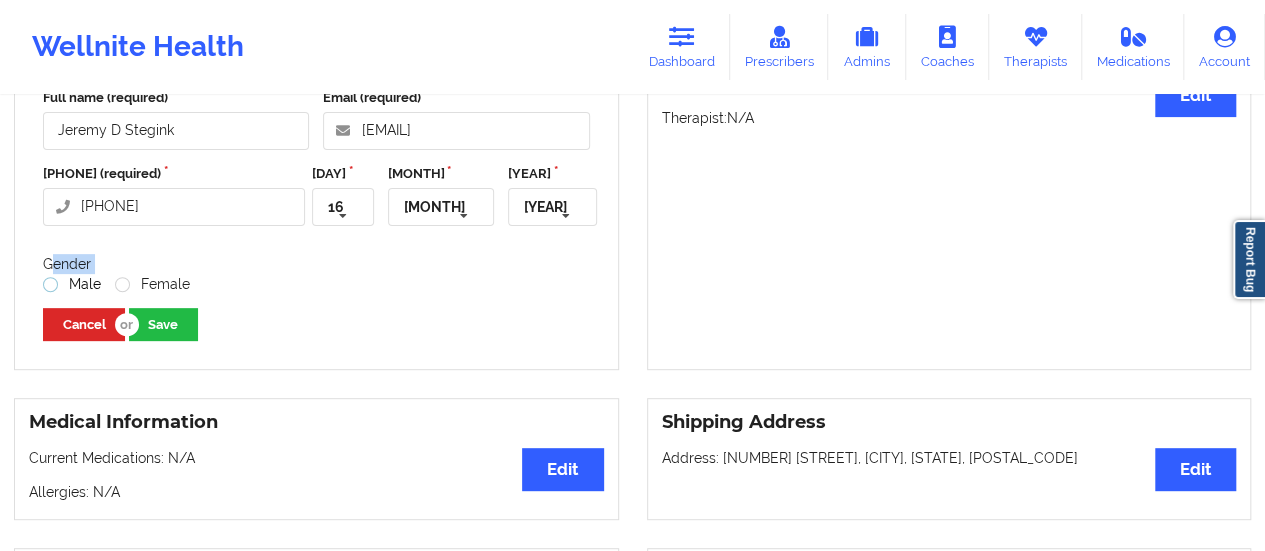 click on "Male" at bounding box center (72, 284) 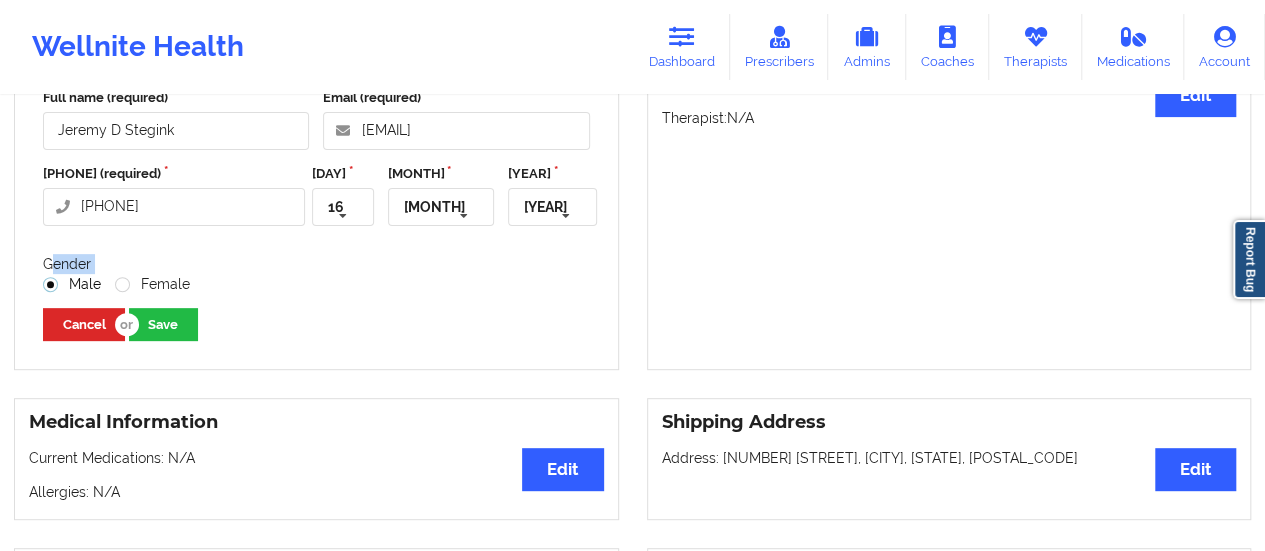 radio on "true" 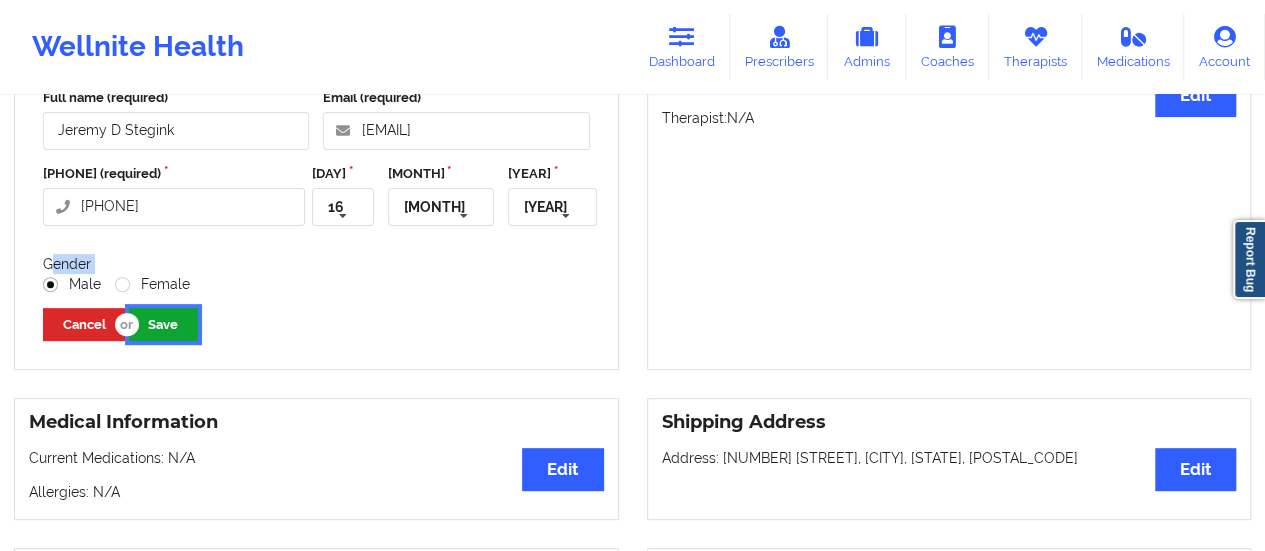 click on "Save" at bounding box center (163, 324) 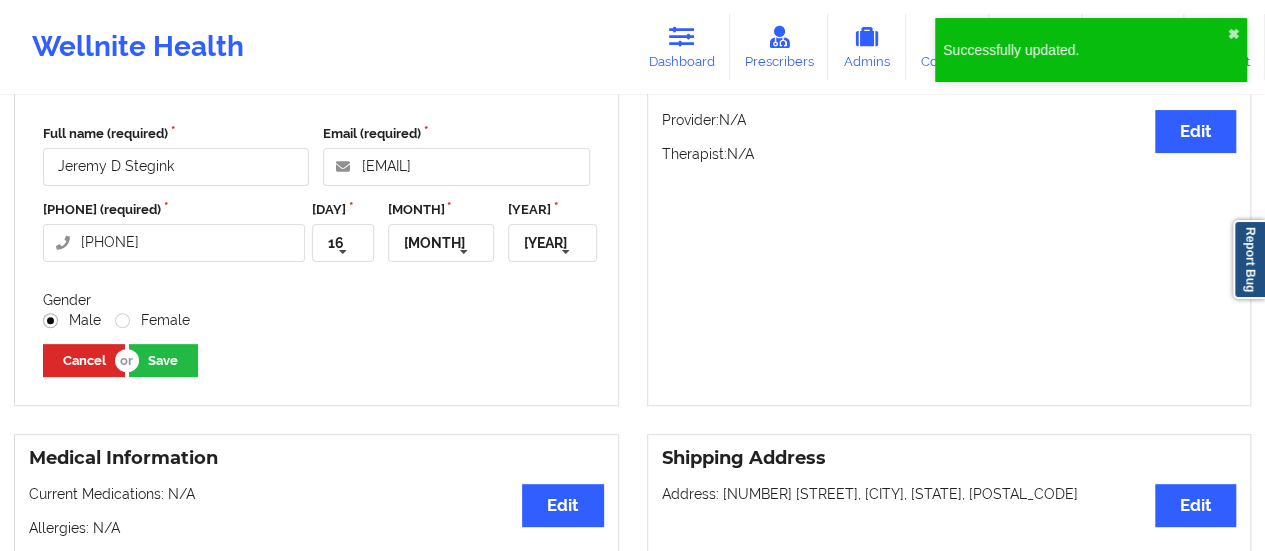 scroll, scrollTop: 248, scrollLeft: 0, axis: vertical 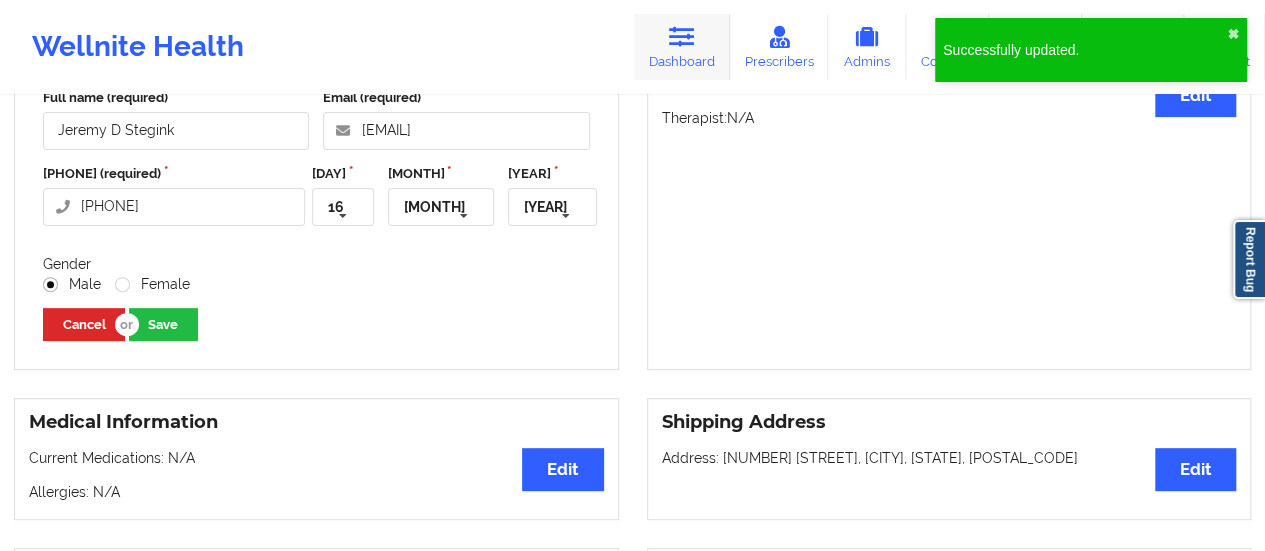 click on "Dashboard" at bounding box center [682, 47] 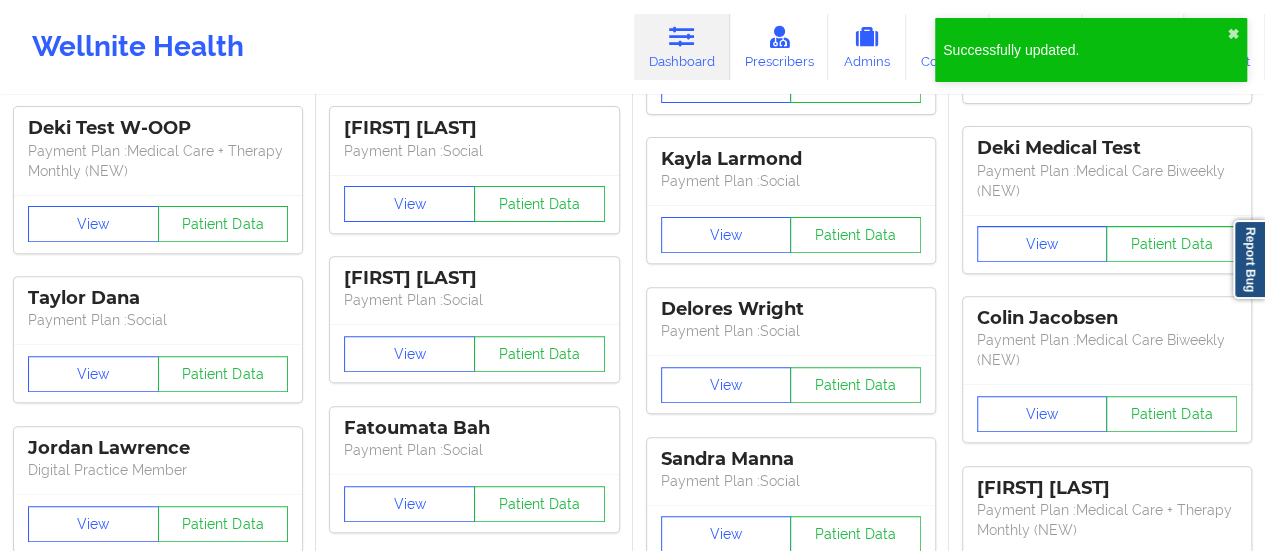 scroll, scrollTop: 0, scrollLeft: 0, axis: both 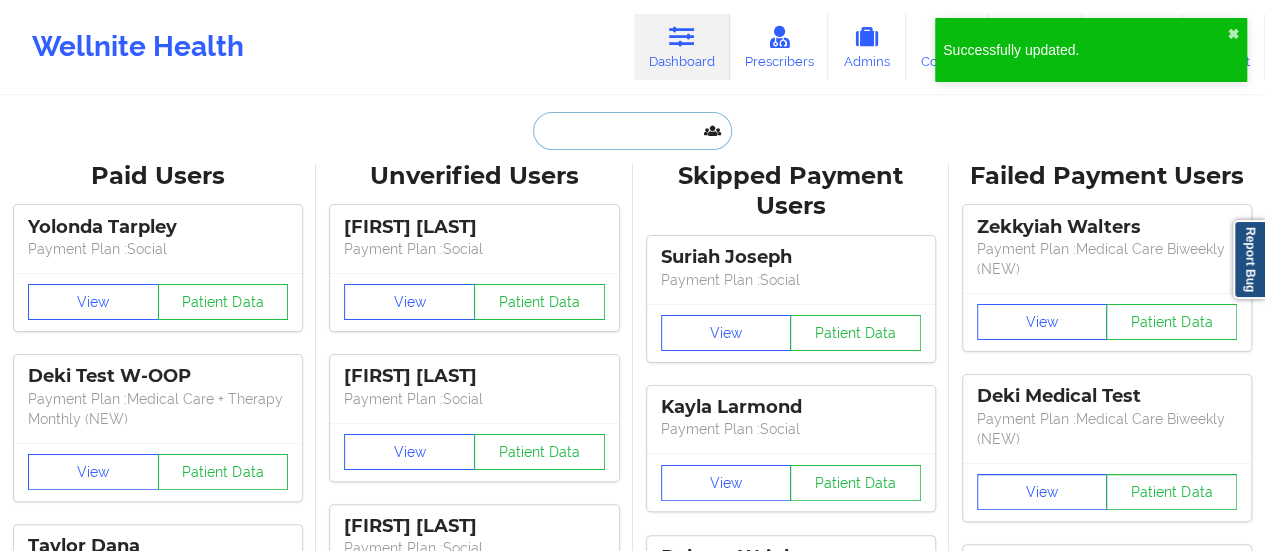 click at bounding box center (632, 131) 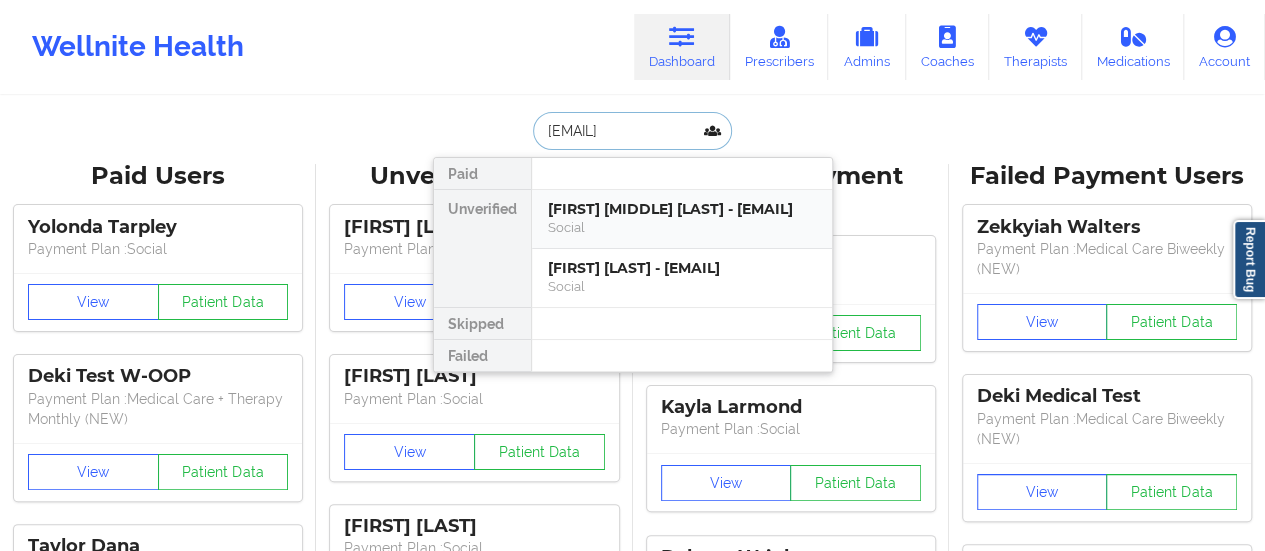 click on "[FIRST] [MIDDLE] [LAST] - [EMAIL]" at bounding box center (682, 209) 